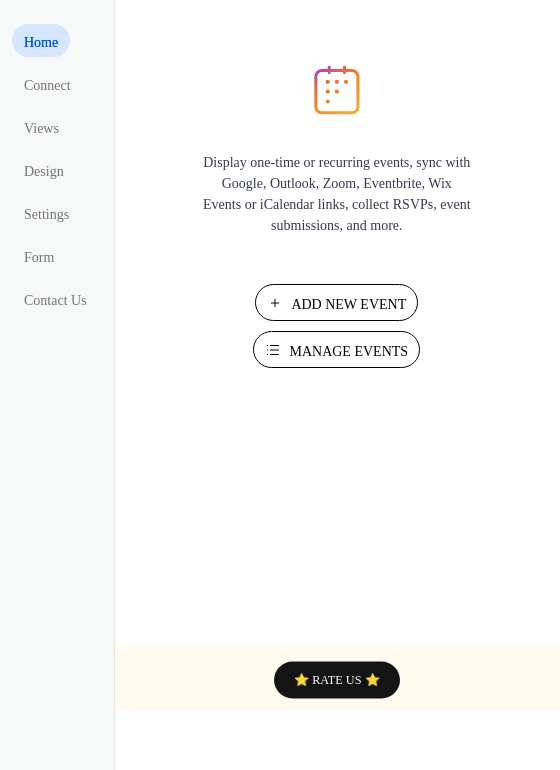 scroll, scrollTop: 0, scrollLeft: 0, axis: both 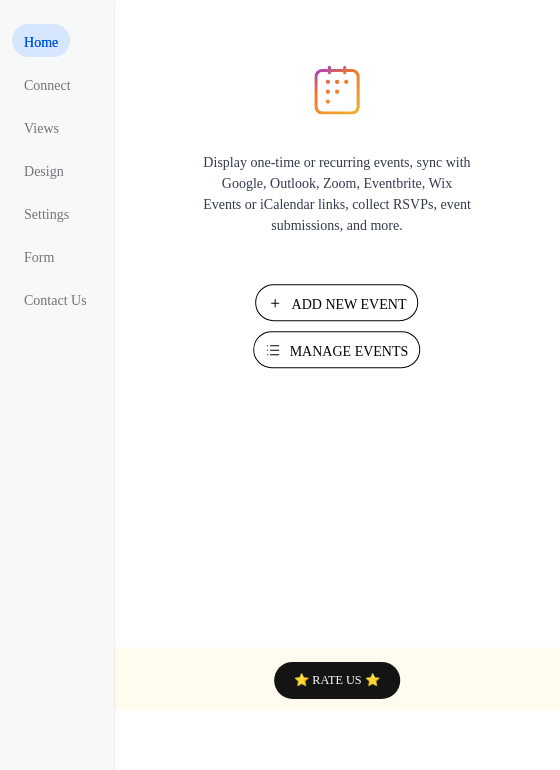 click on "Manage Events" at bounding box center (348, 351) 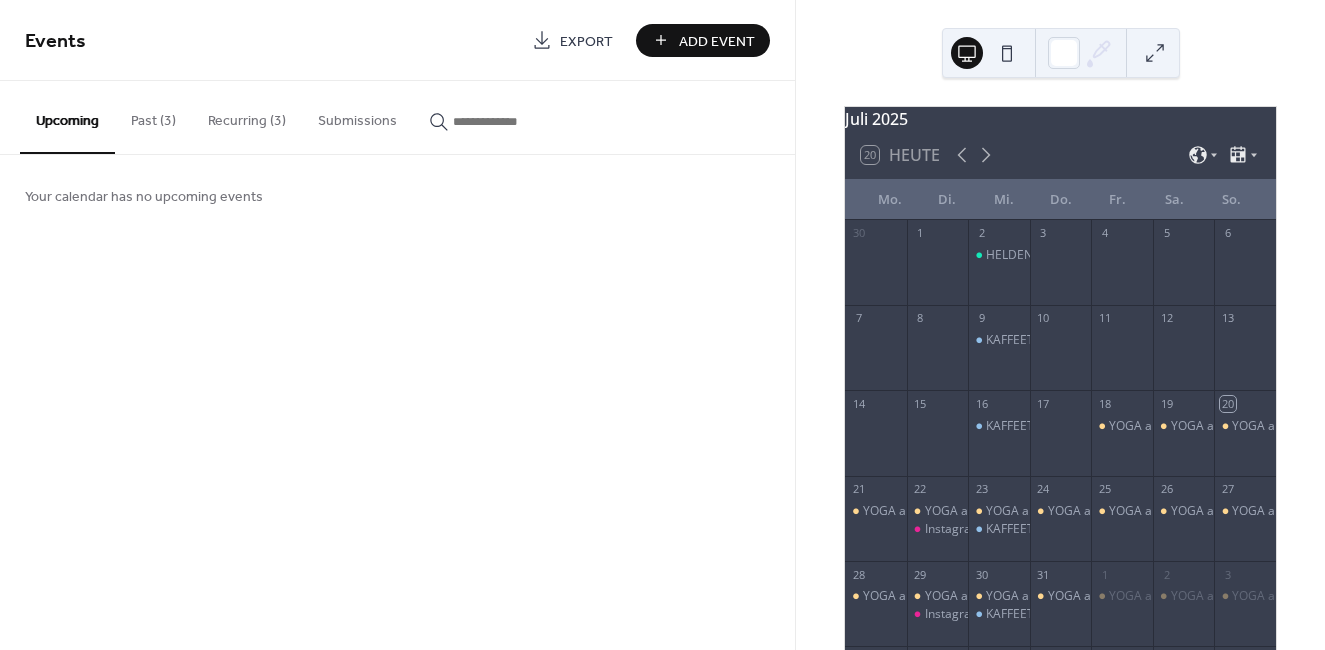 scroll, scrollTop: 0, scrollLeft: 0, axis: both 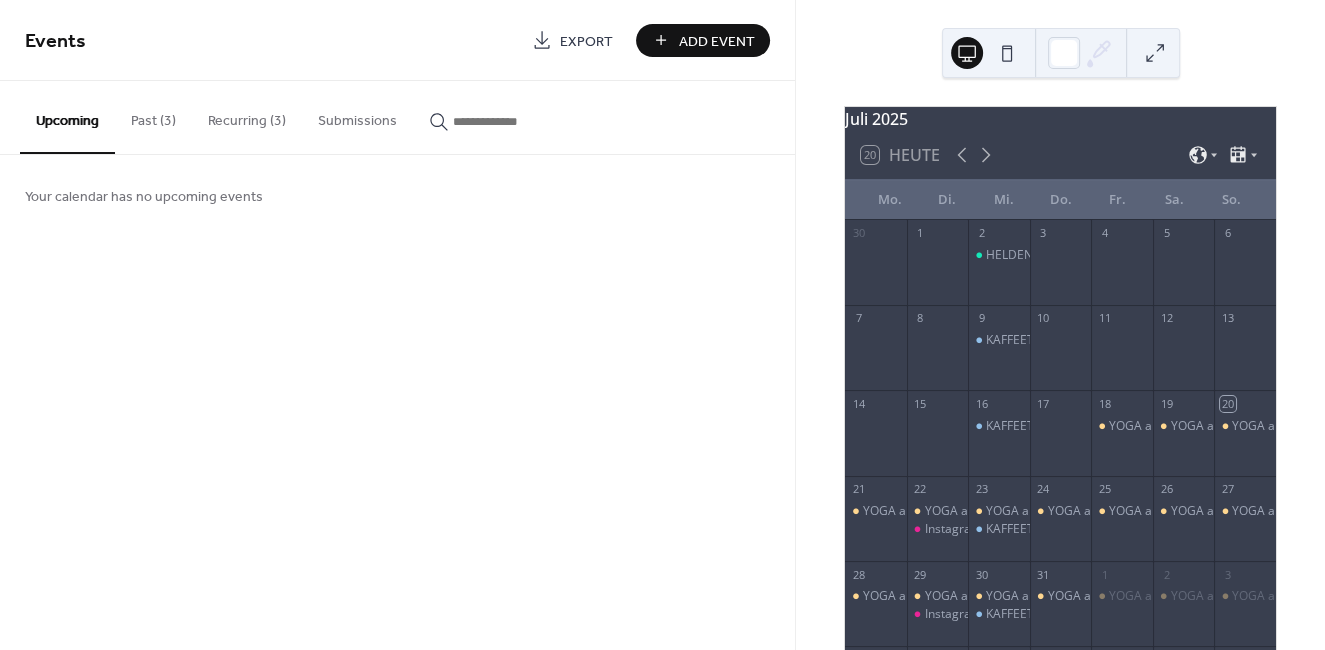 click on "Recurring (3)" at bounding box center (247, 116) 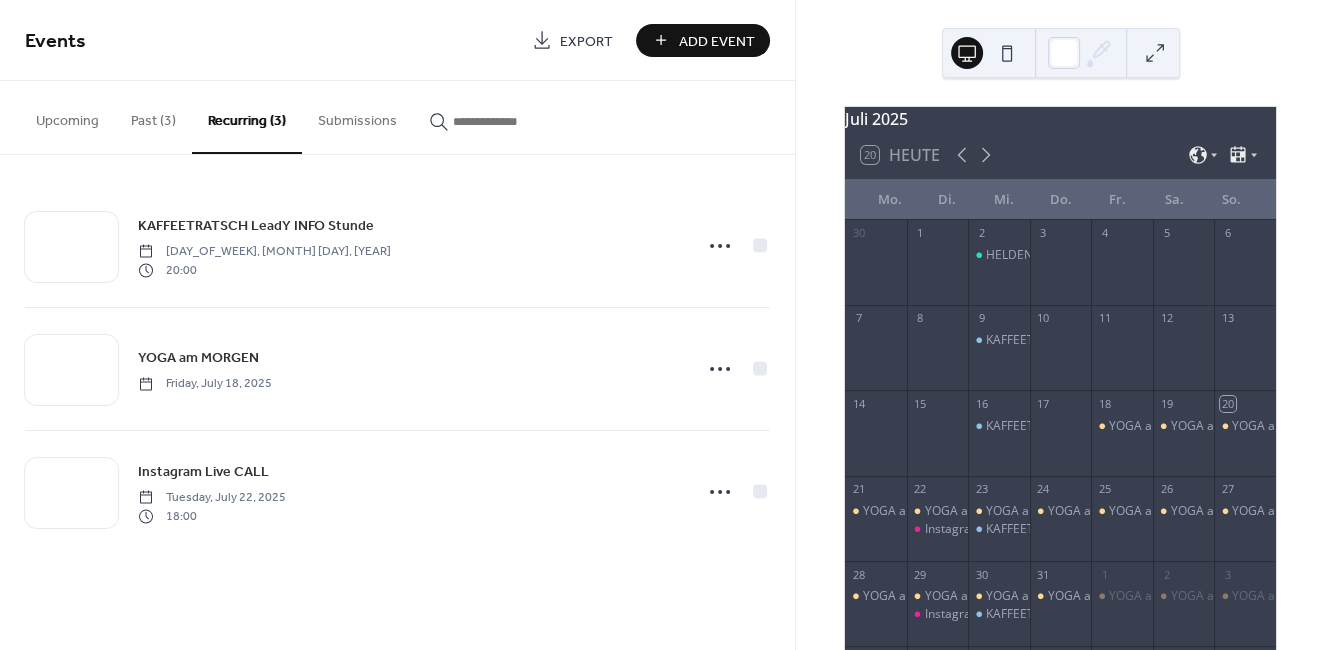 click on "Past (3)" at bounding box center (153, 116) 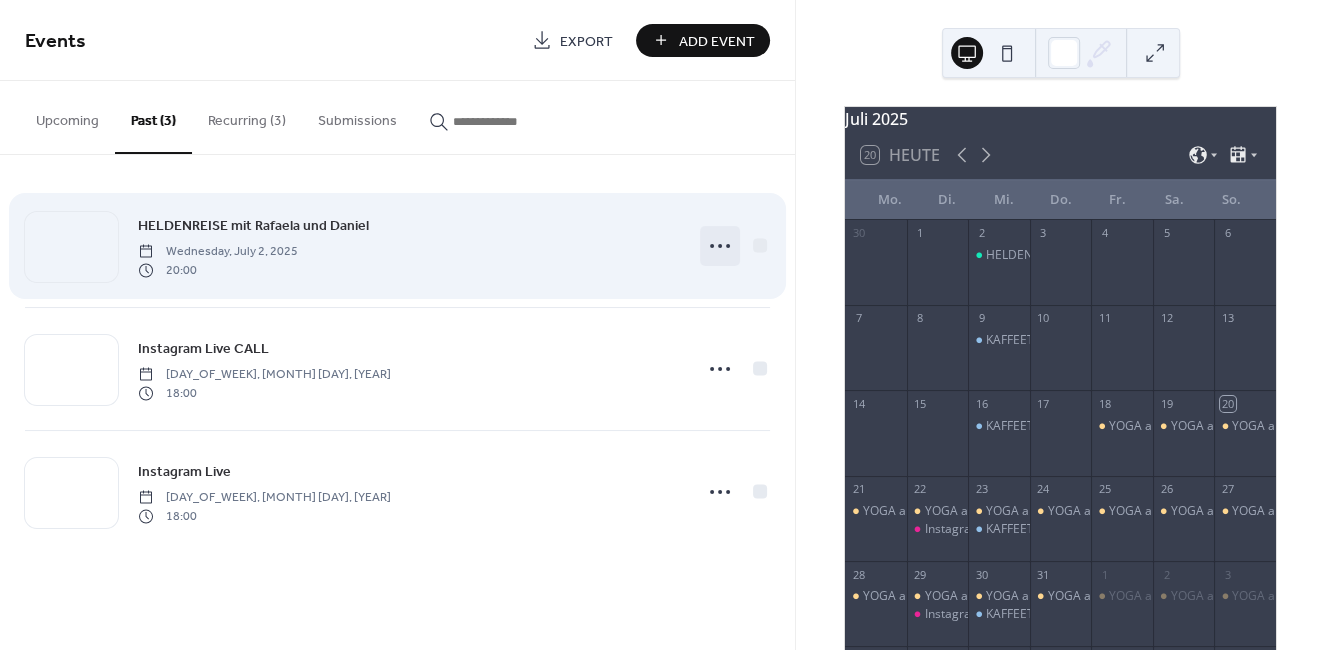 click 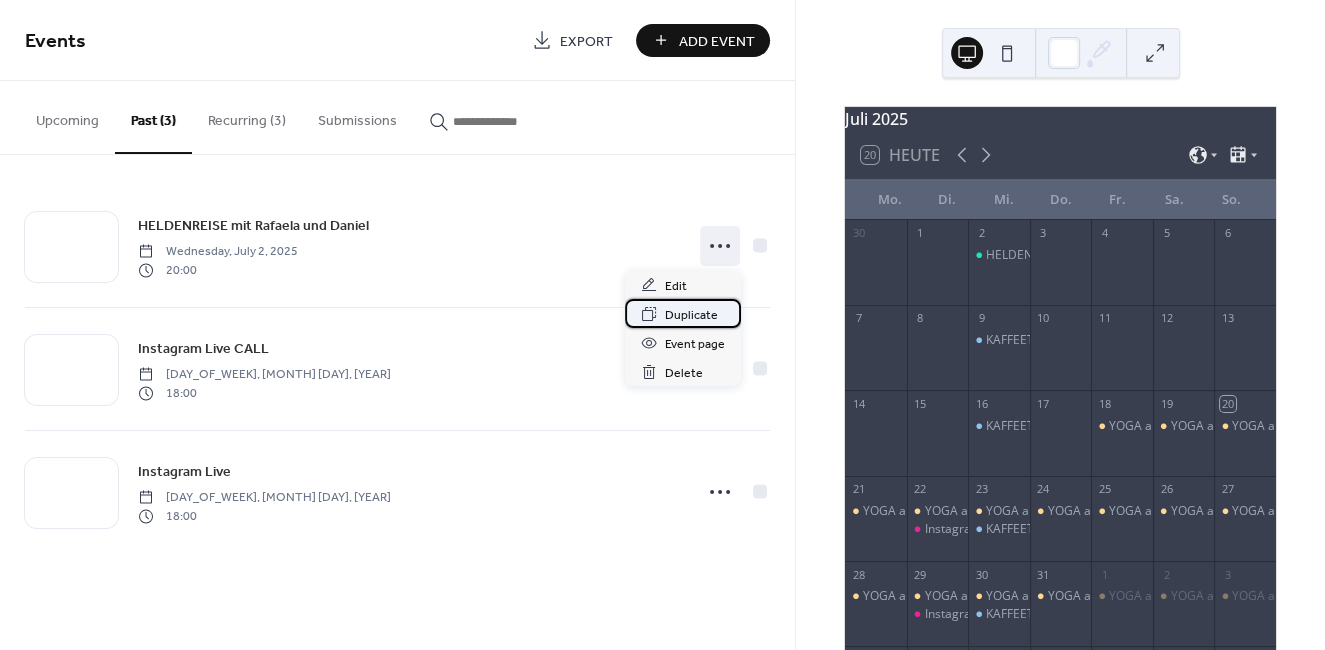 click on "Duplicate" at bounding box center (691, 315) 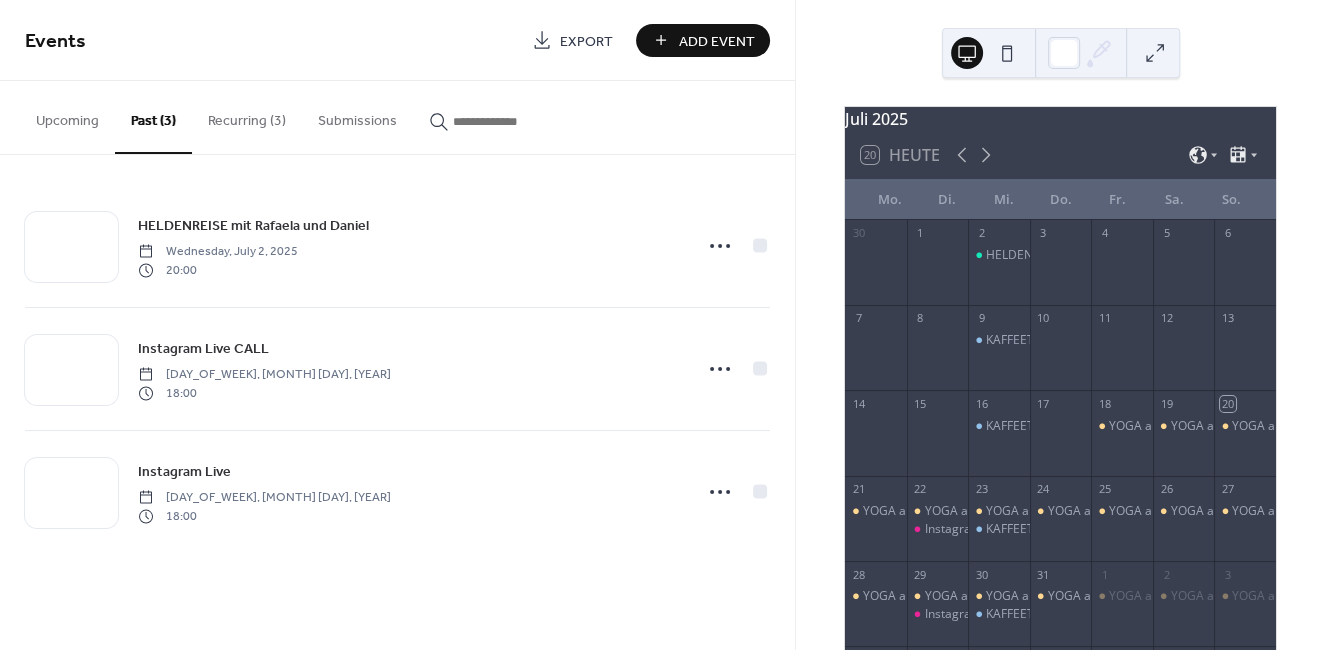 click on "Add Event" at bounding box center (717, 41) 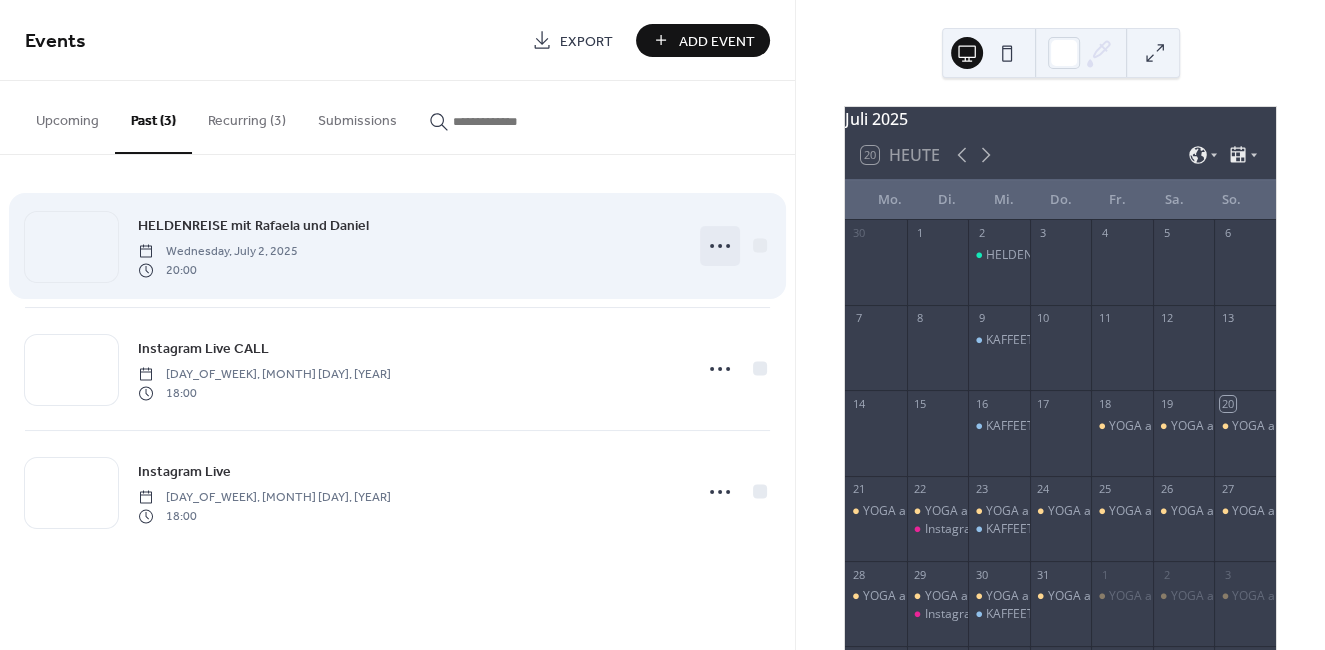 click 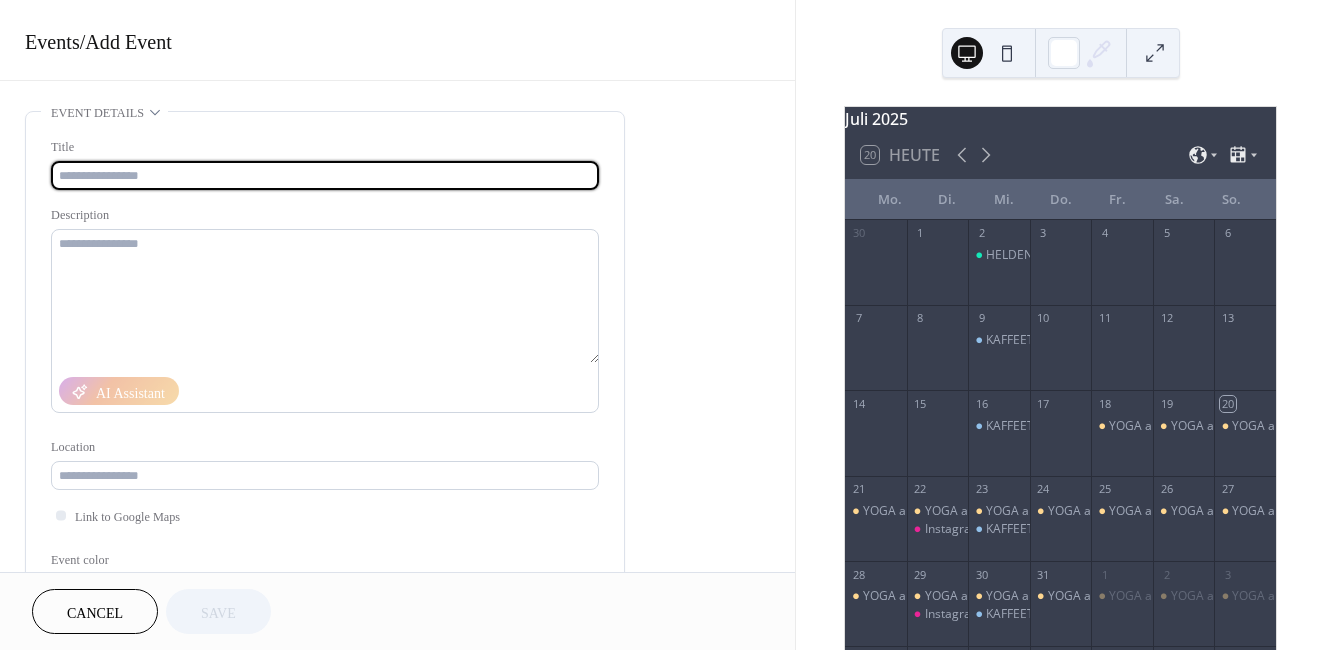 scroll, scrollTop: 0, scrollLeft: 0, axis: both 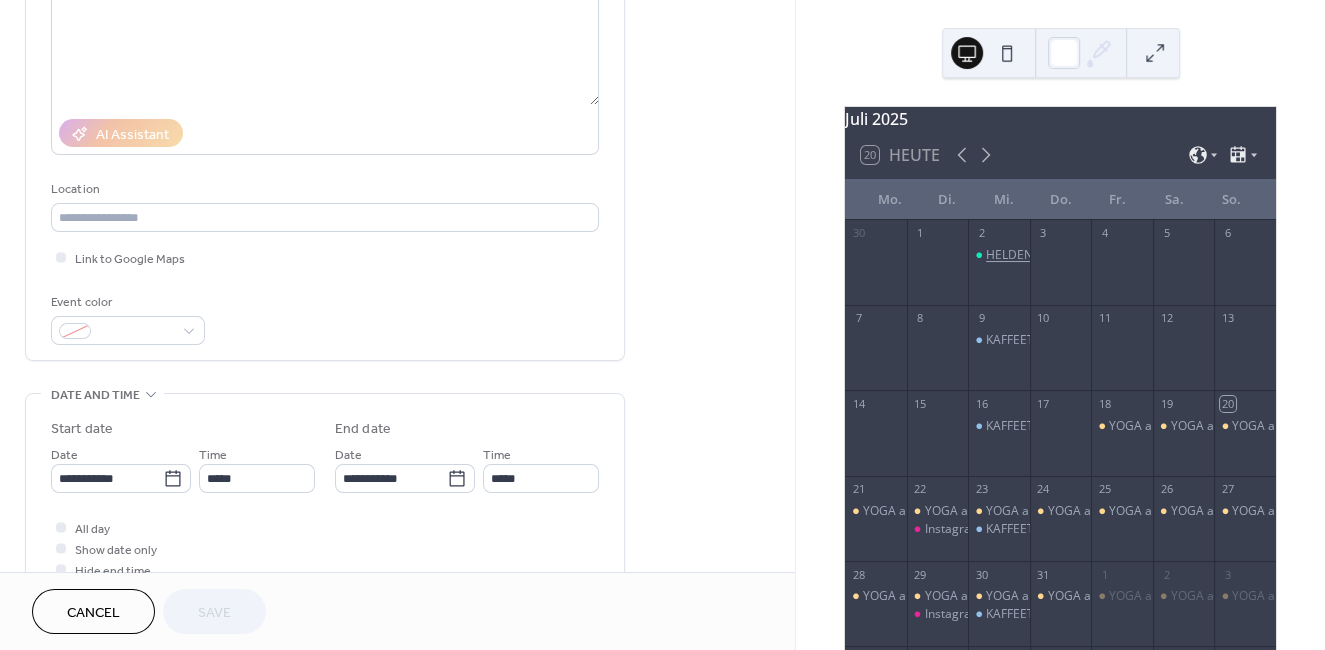 click on "HELDENREISE mit Rafaela und Daniel" at bounding box center (1093, 255) 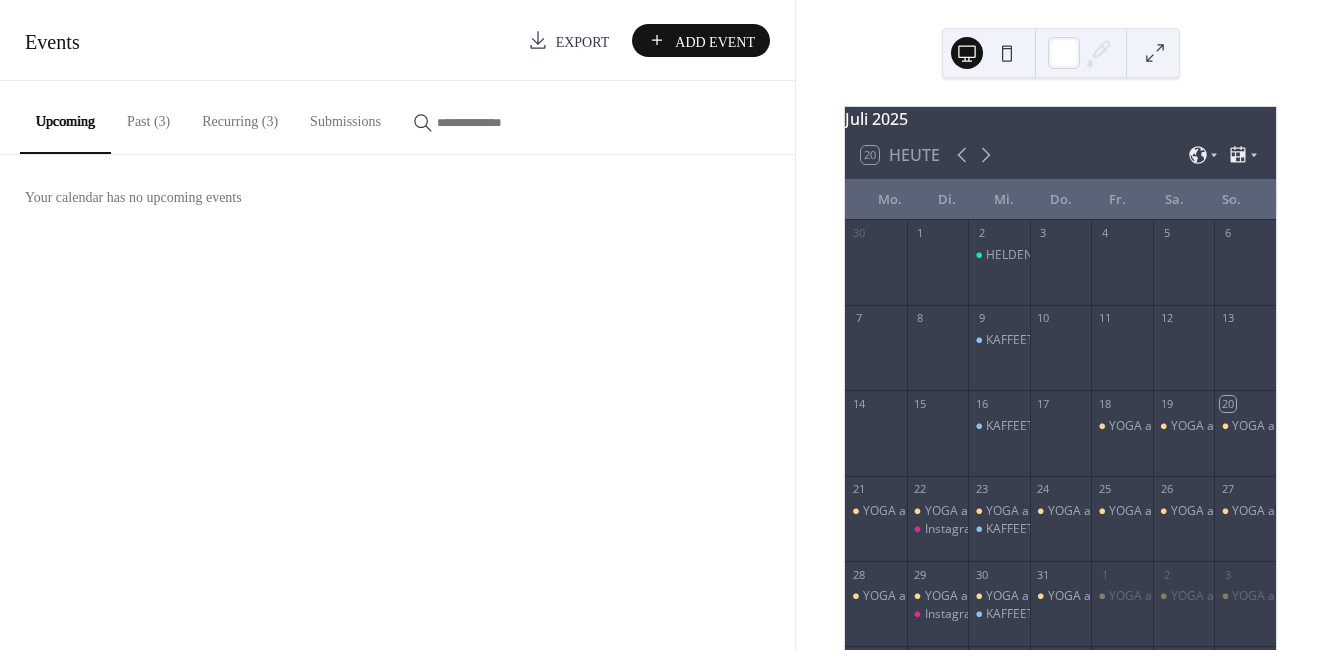 scroll, scrollTop: 0, scrollLeft: 0, axis: both 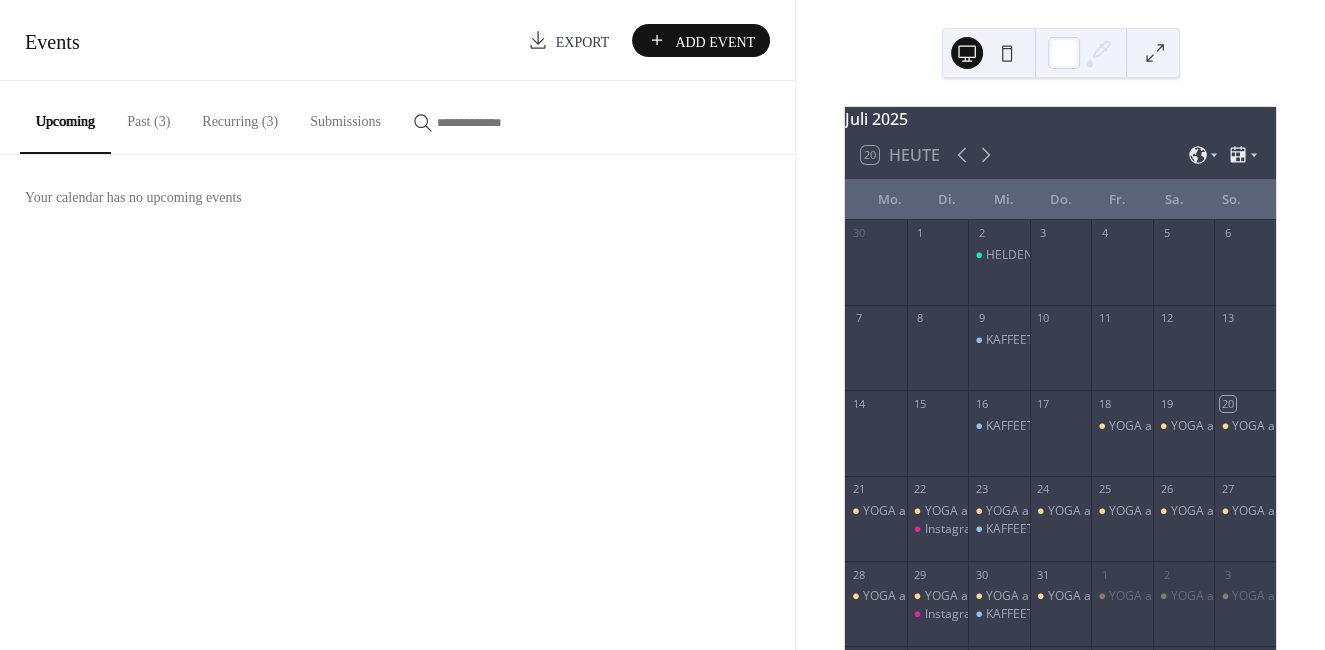 click on "Past (3)" at bounding box center [148, 116] 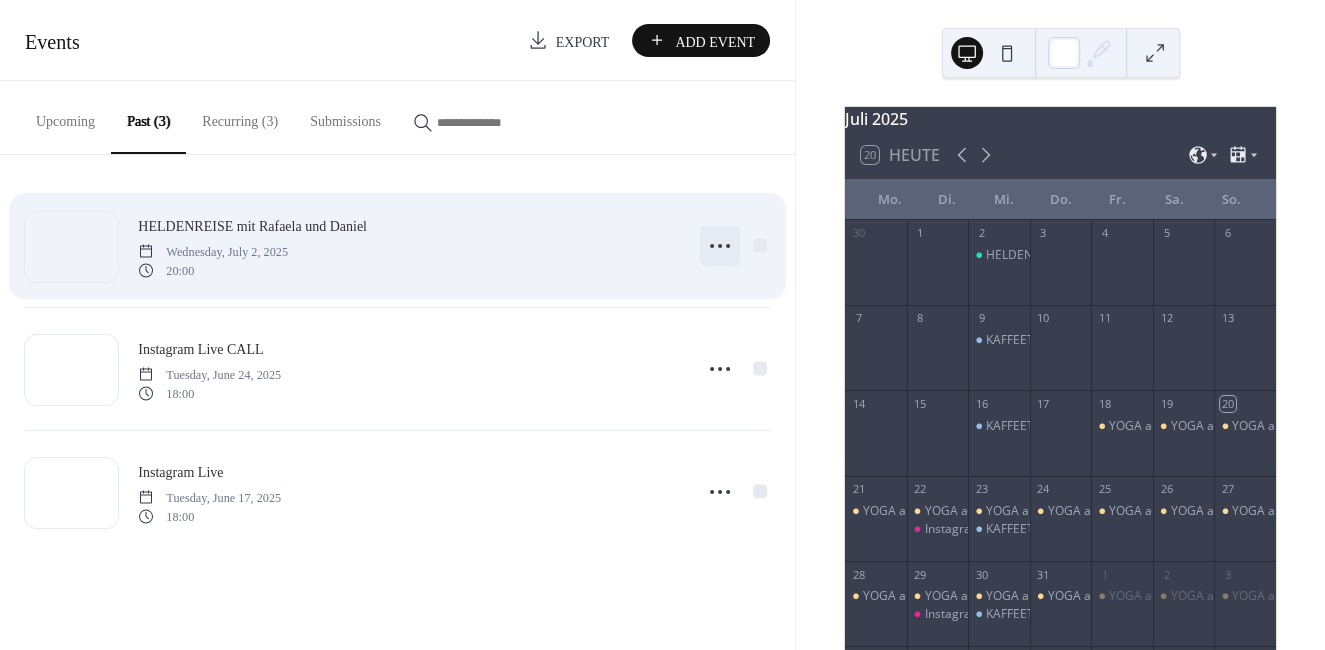 click 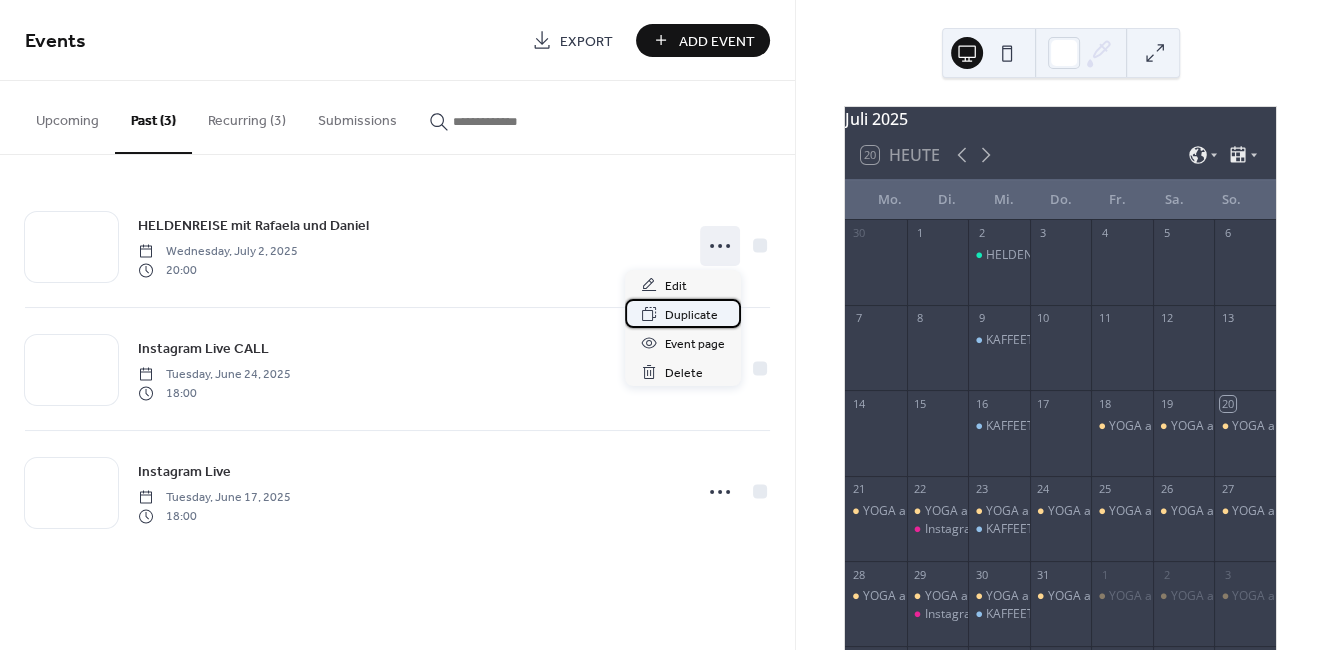 click on "Duplicate" at bounding box center [691, 315] 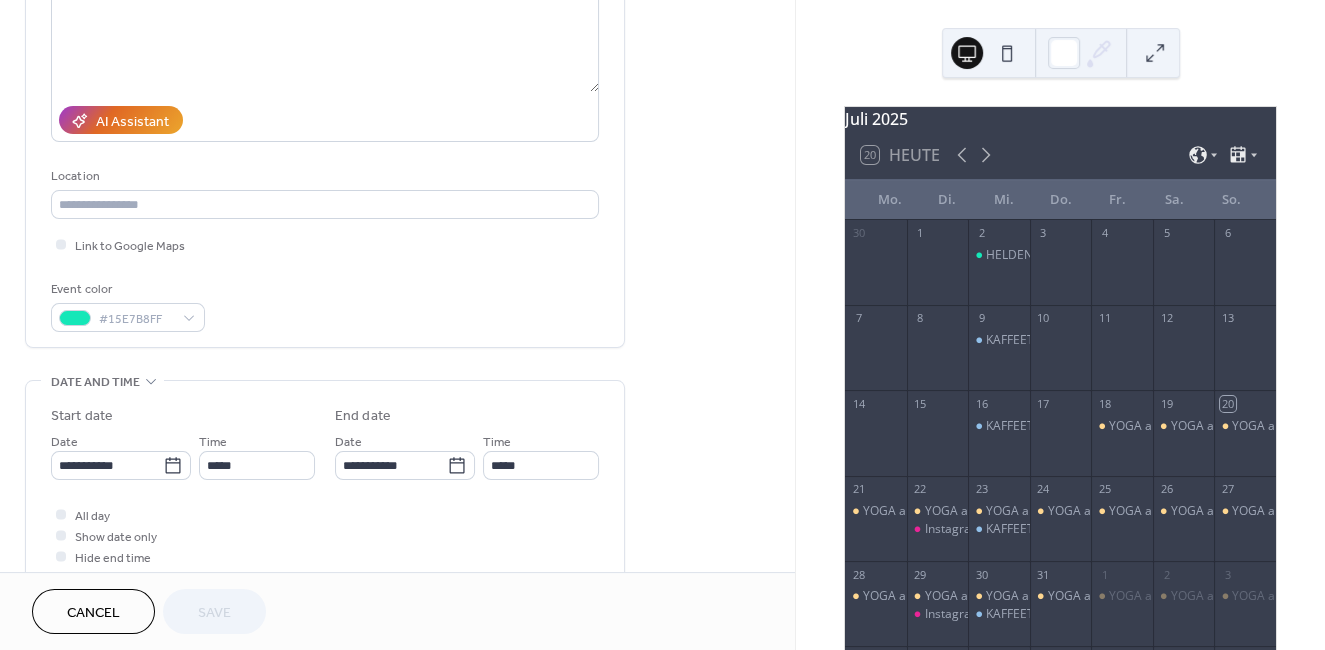 scroll, scrollTop: 322, scrollLeft: 0, axis: vertical 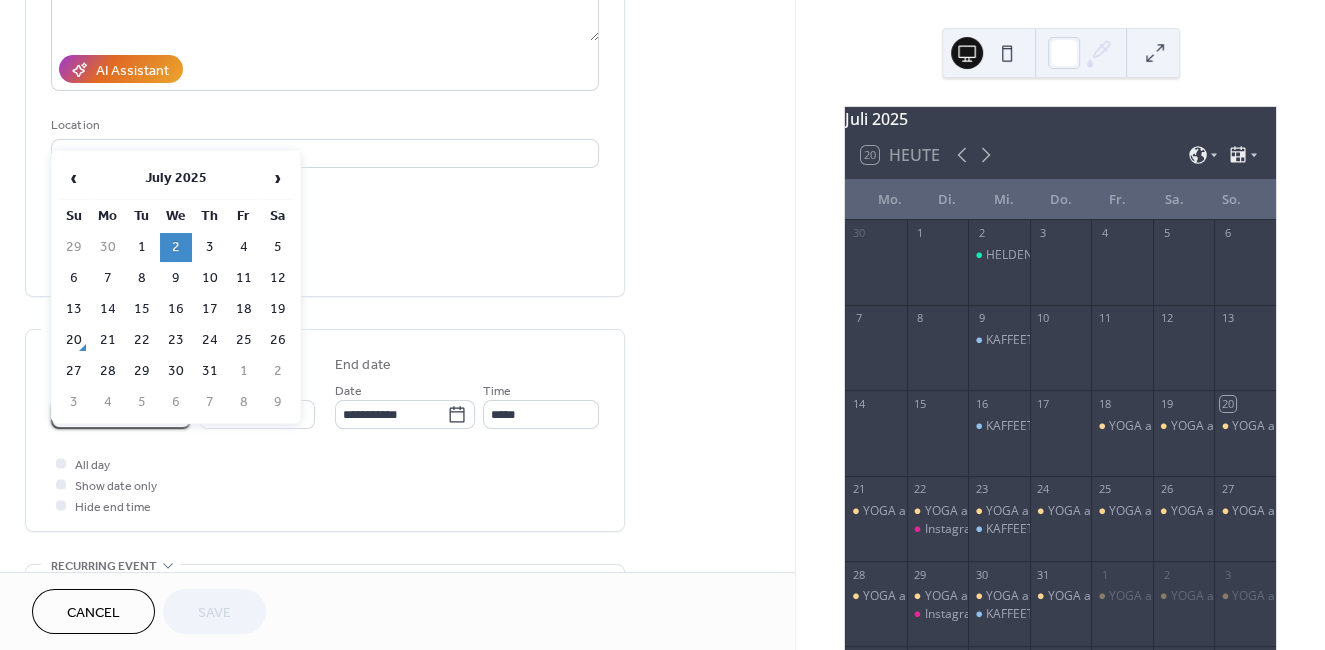 click on "**********" at bounding box center (107, 414) 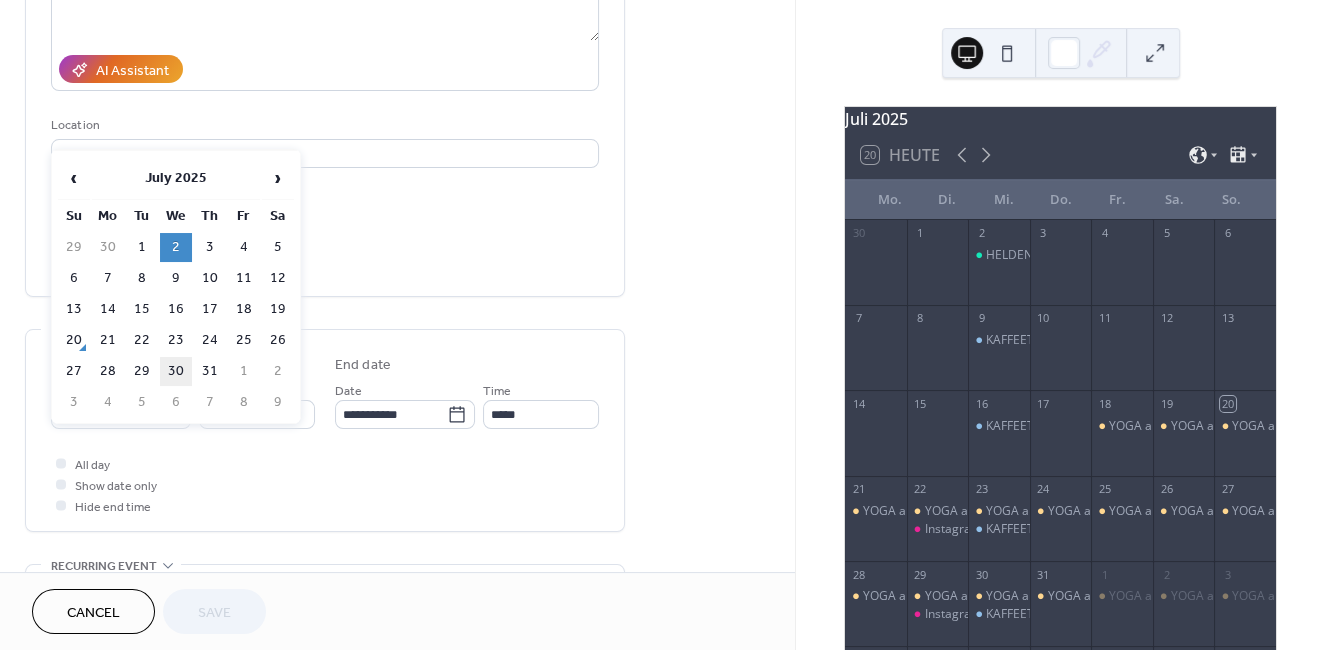 click on "30" at bounding box center (176, 371) 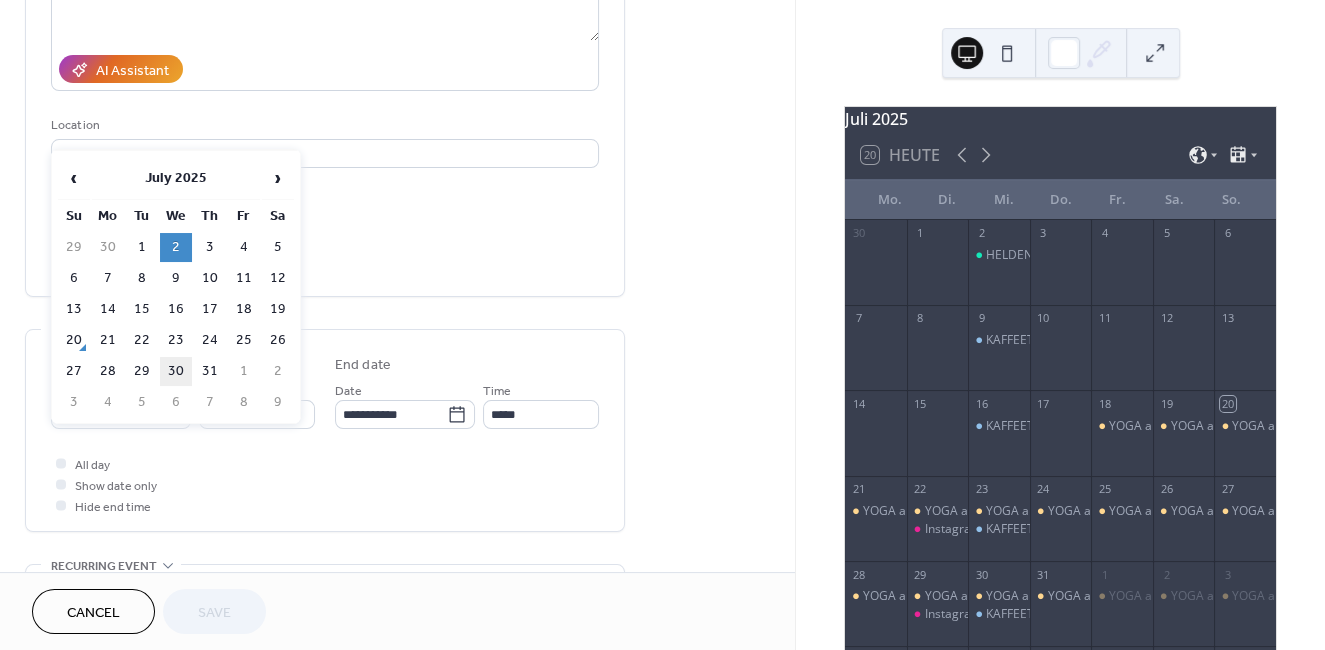 type on "**********" 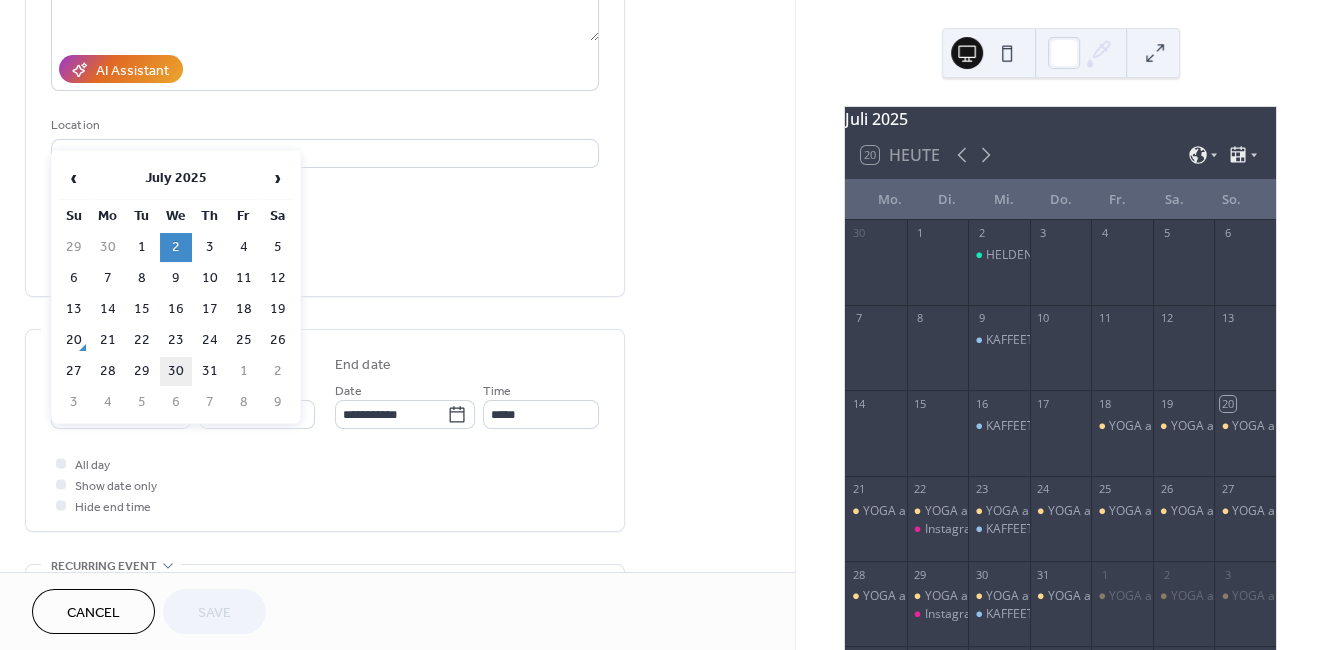type on "**********" 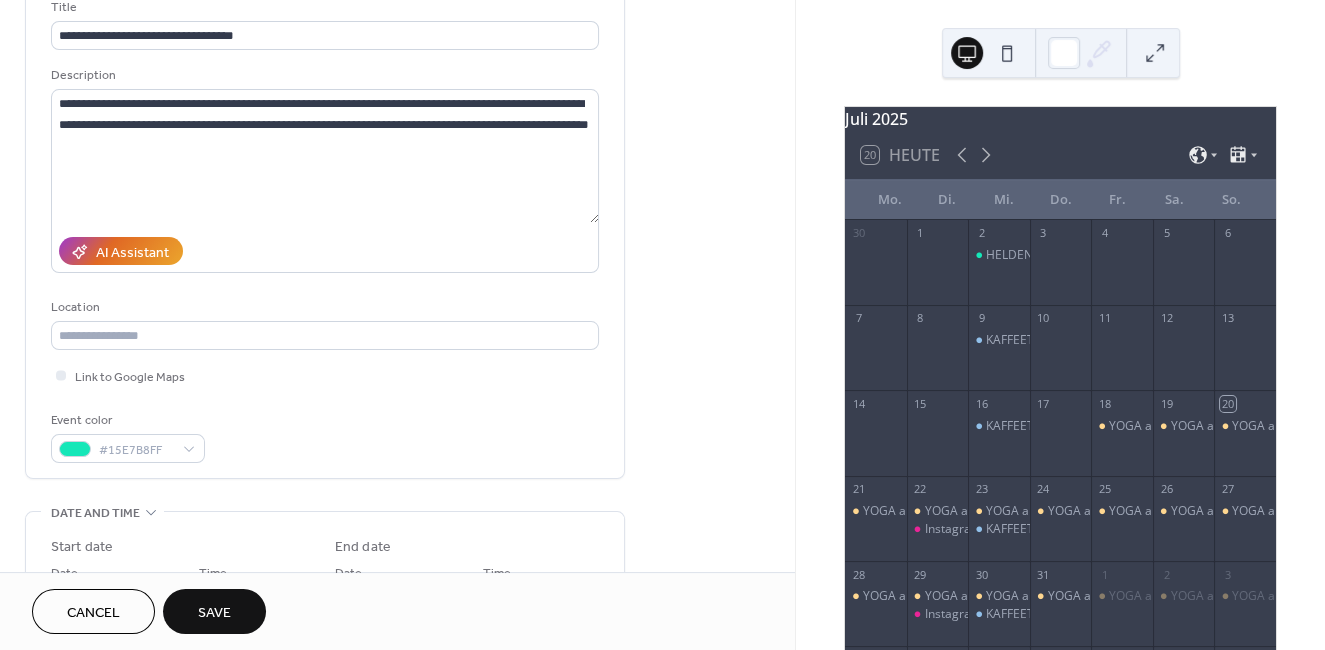scroll, scrollTop: 129, scrollLeft: 0, axis: vertical 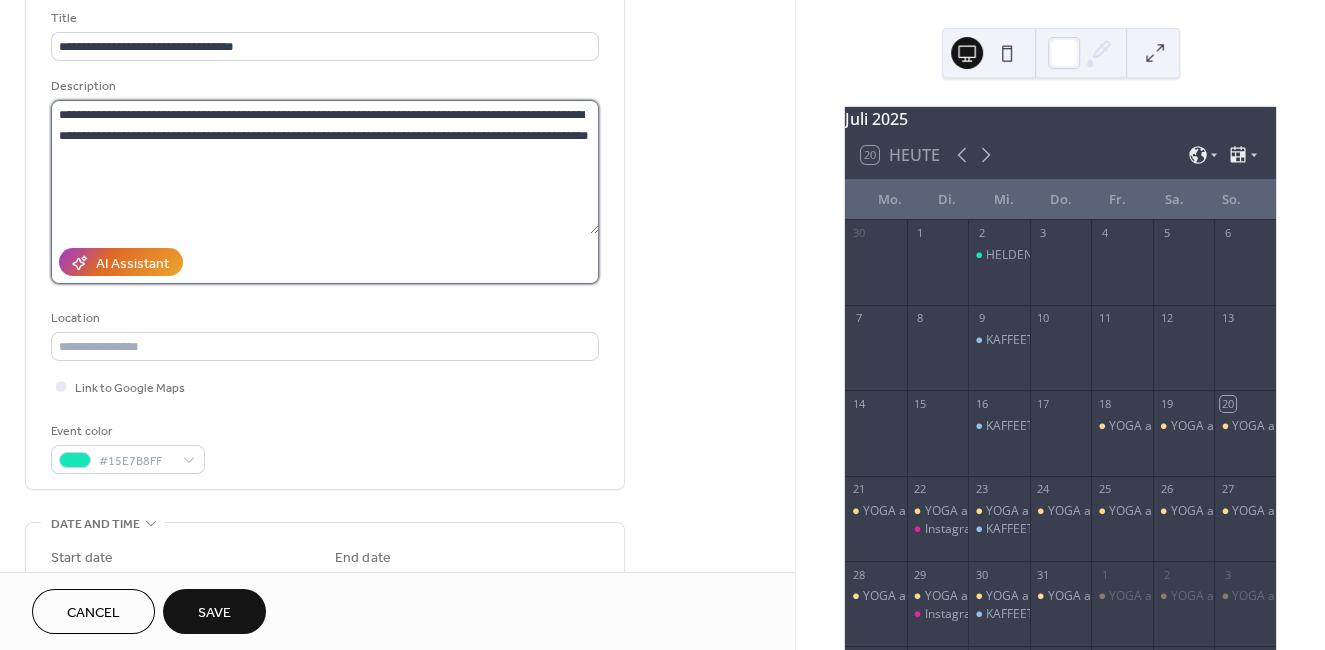 click on "**********" at bounding box center [325, 167] 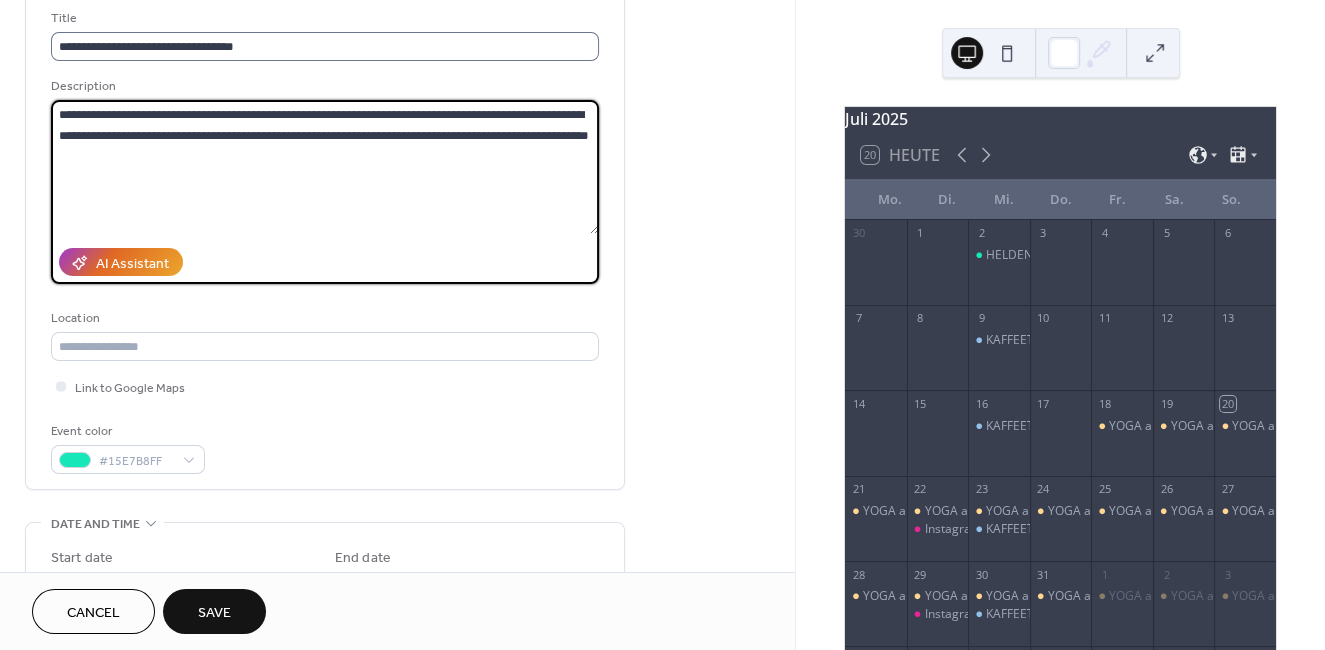 type on "**********" 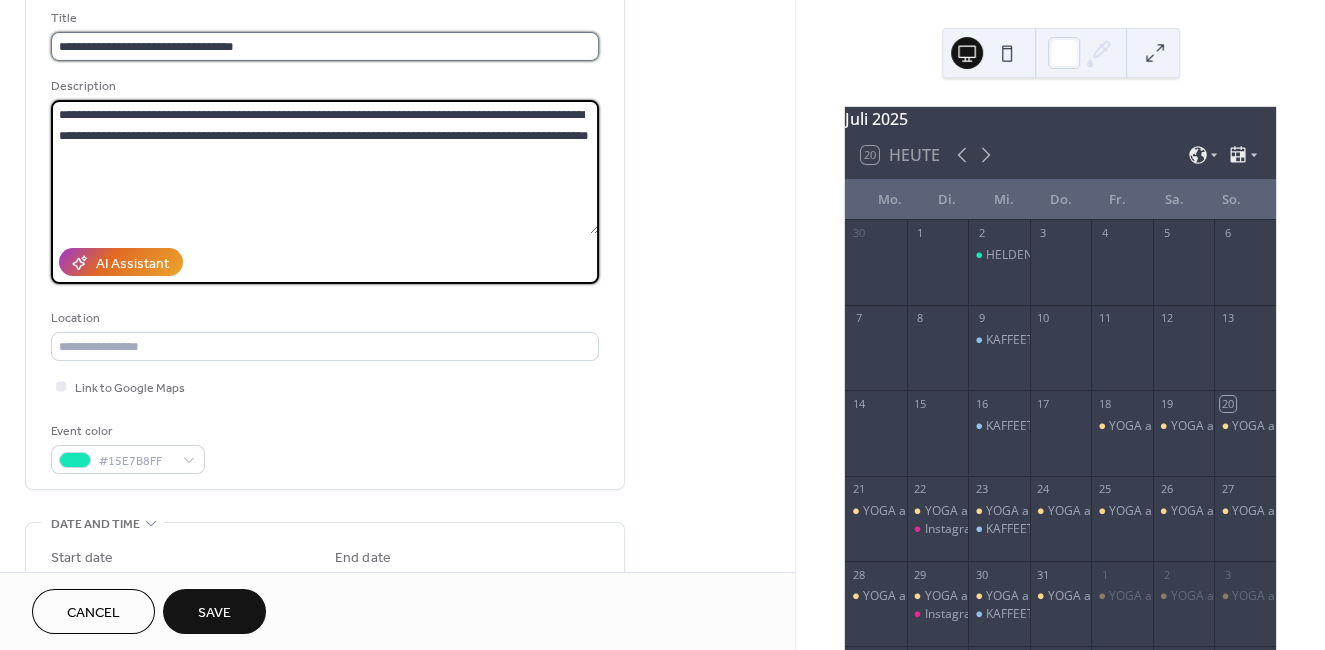 click on "**********" at bounding box center [325, 46] 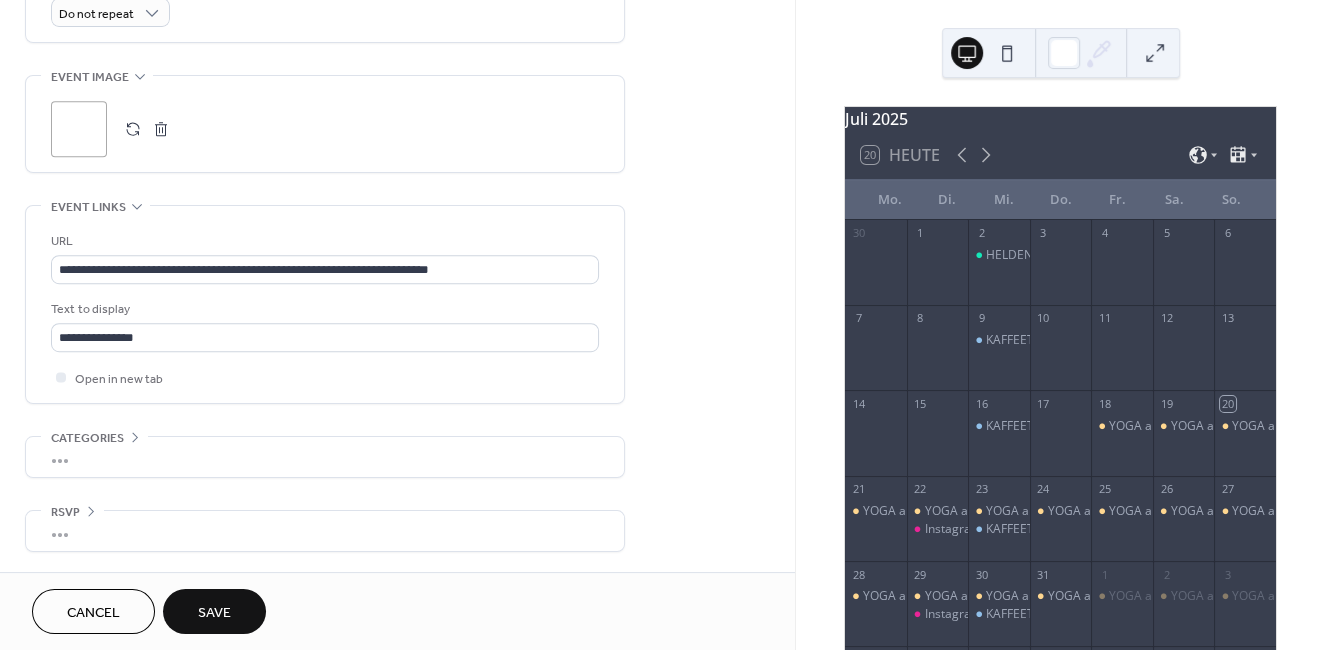 scroll, scrollTop: 927, scrollLeft: 0, axis: vertical 